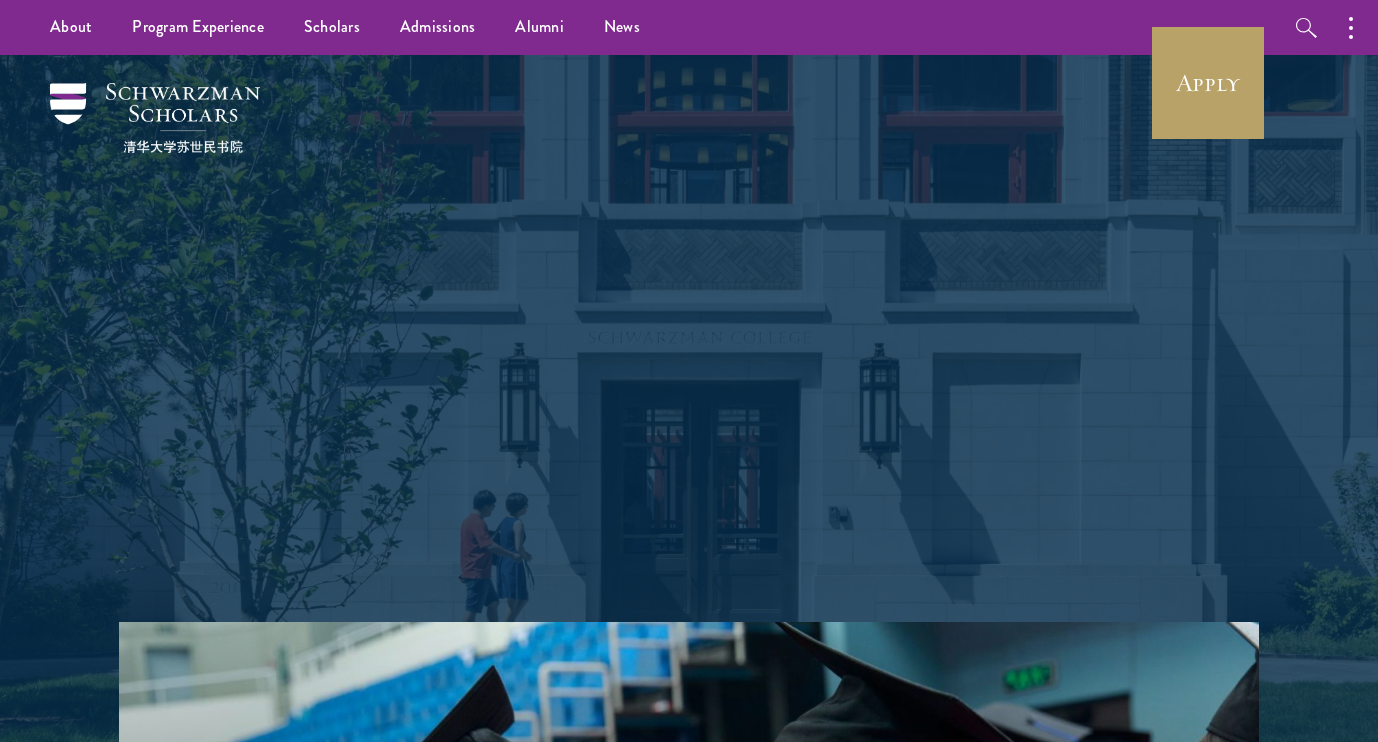 scroll, scrollTop: 0, scrollLeft: 0, axis: both 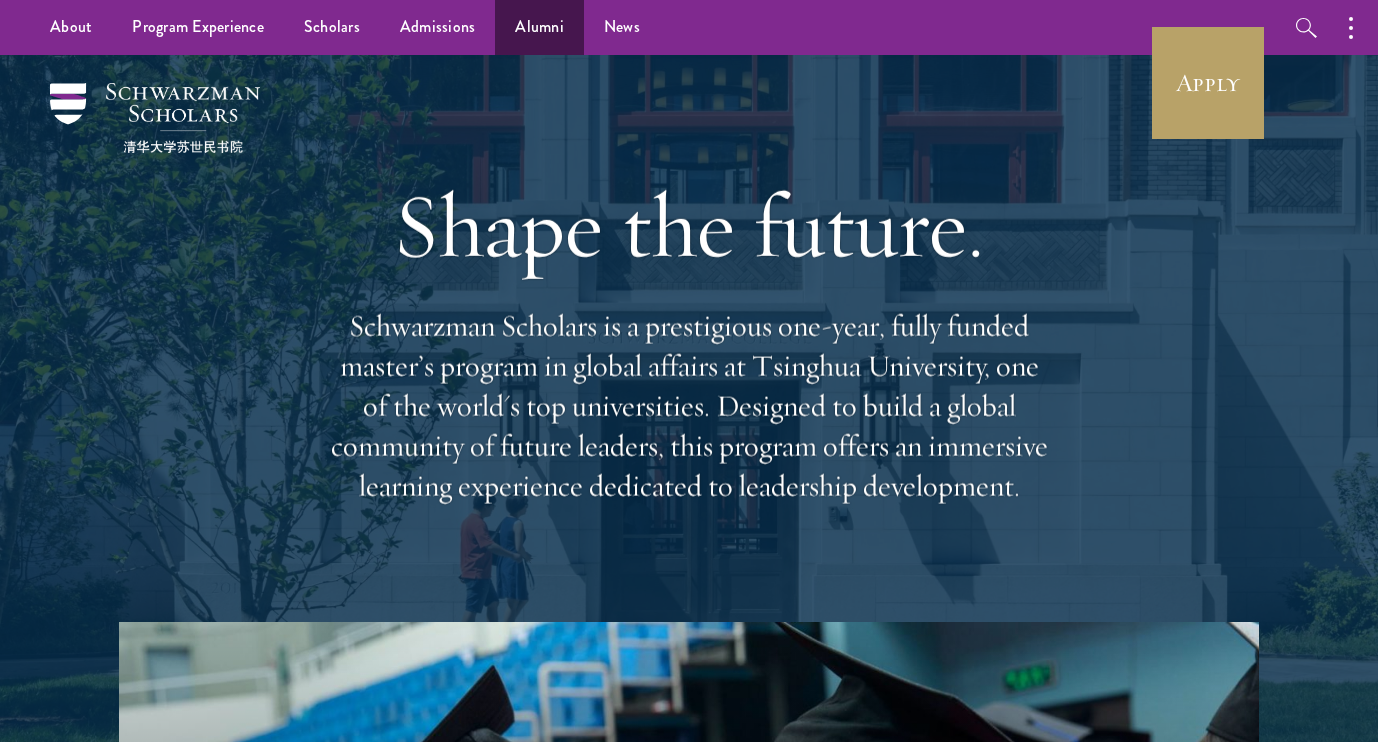click on "Alumni" at bounding box center [539, 27] 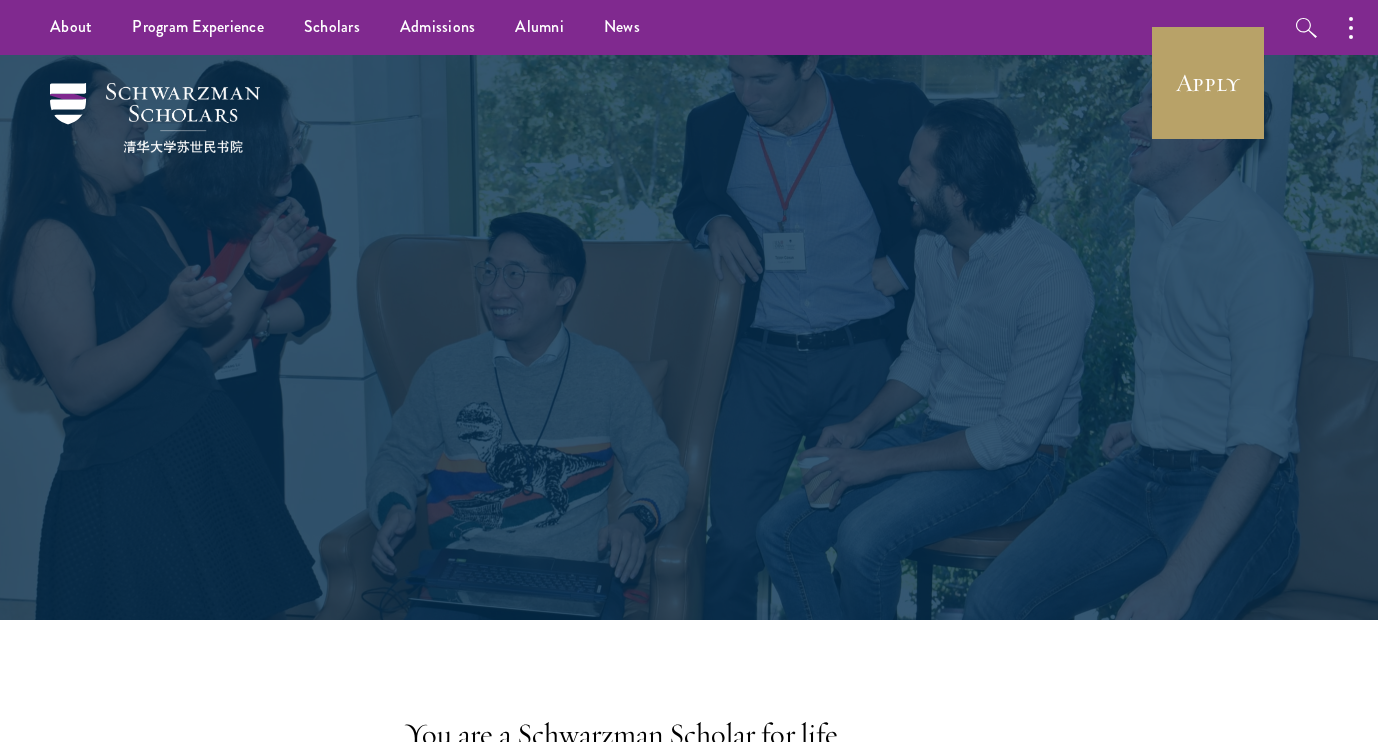 scroll, scrollTop: 0, scrollLeft: 0, axis: both 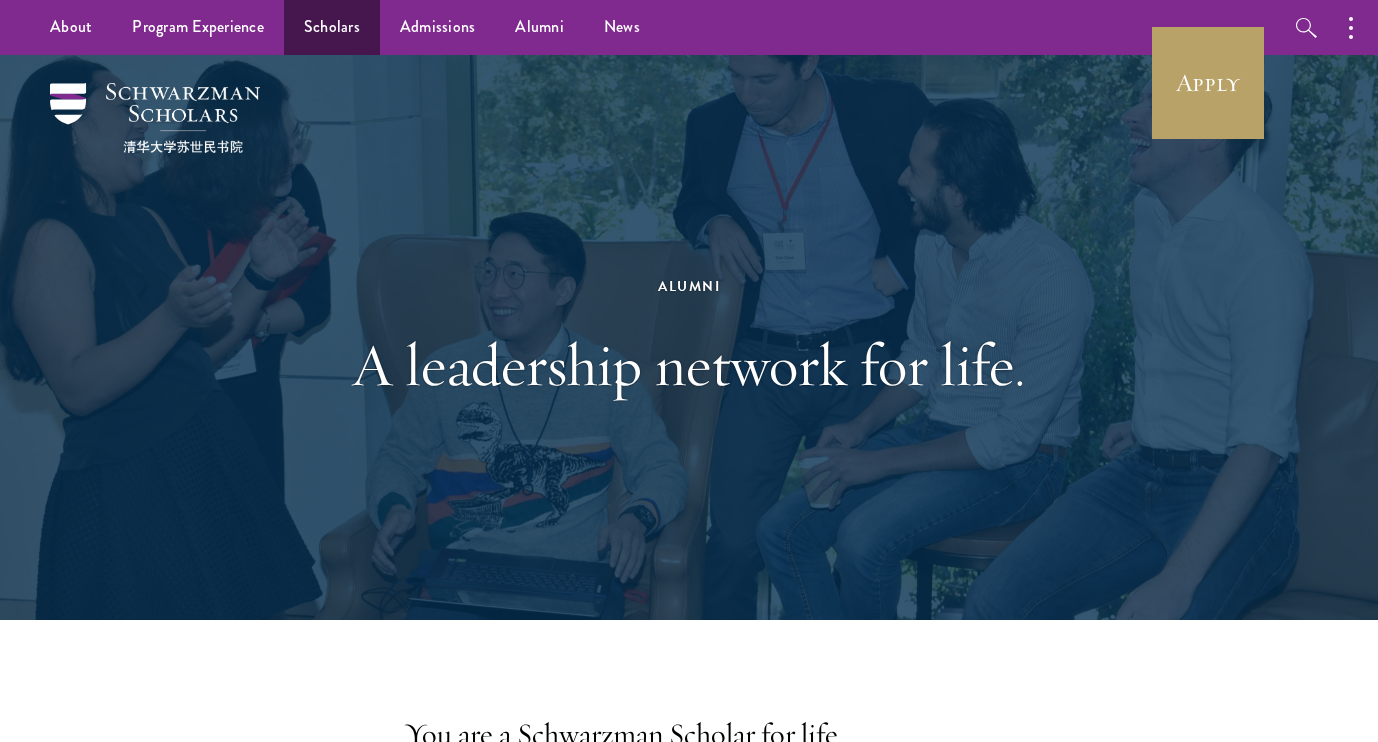 click on "Scholars" at bounding box center [332, 27] 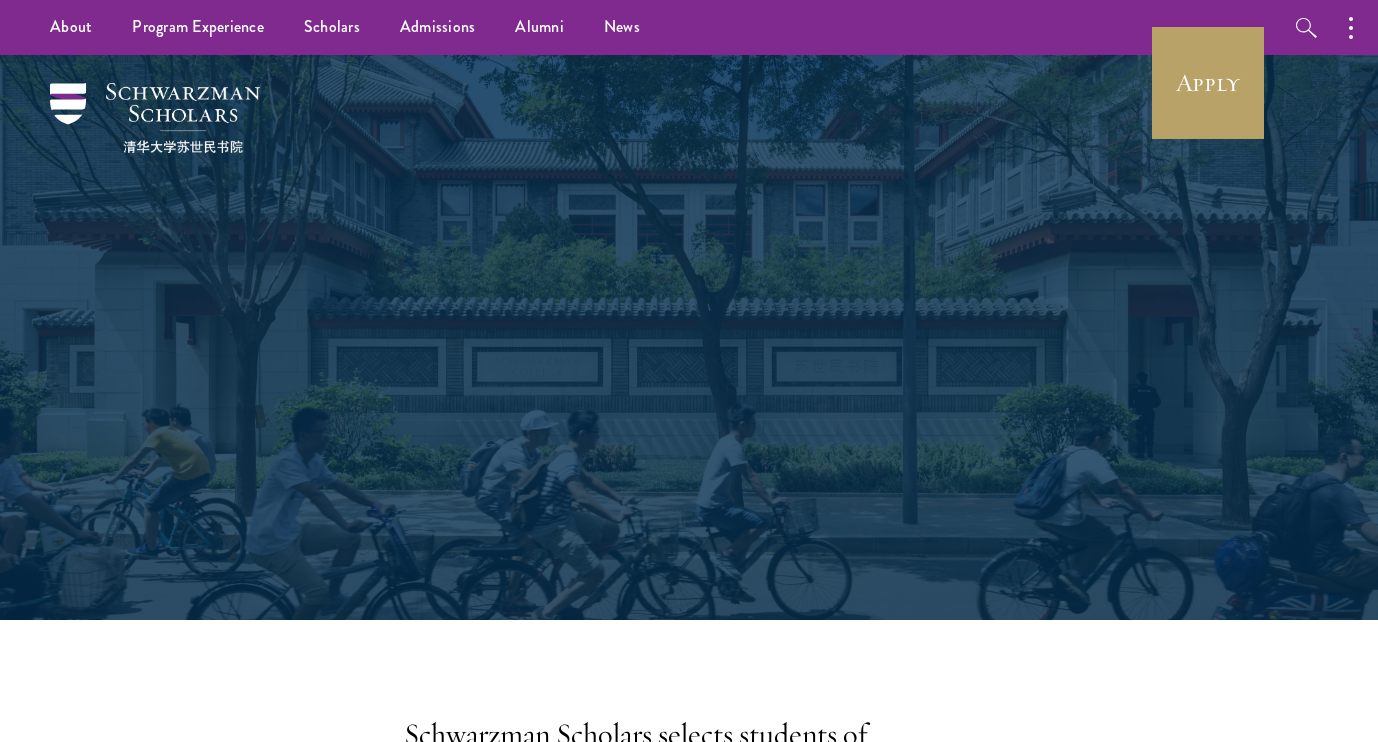 scroll, scrollTop: 0, scrollLeft: 0, axis: both 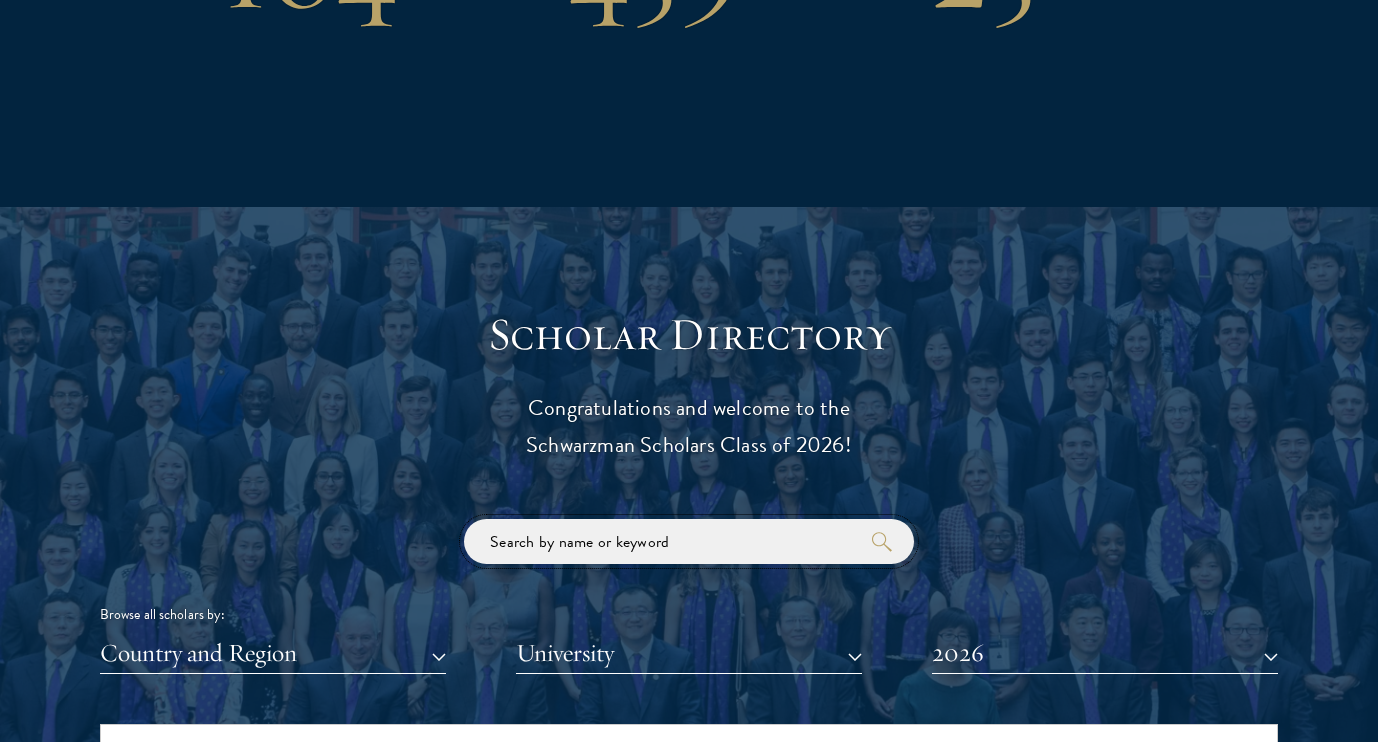 click at bounding box center (689, 541) 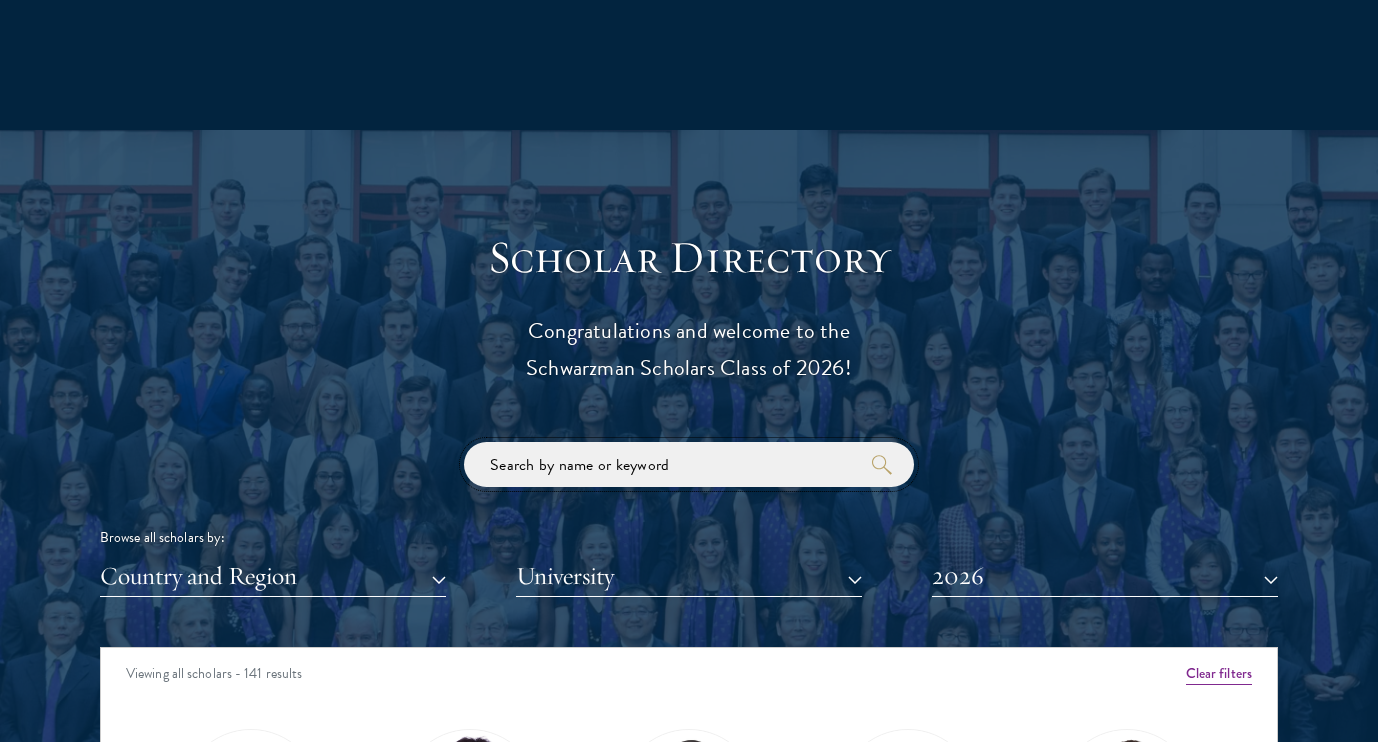 scroll, scrollTop: 2053, scrollLeft: 0, axis: vertical 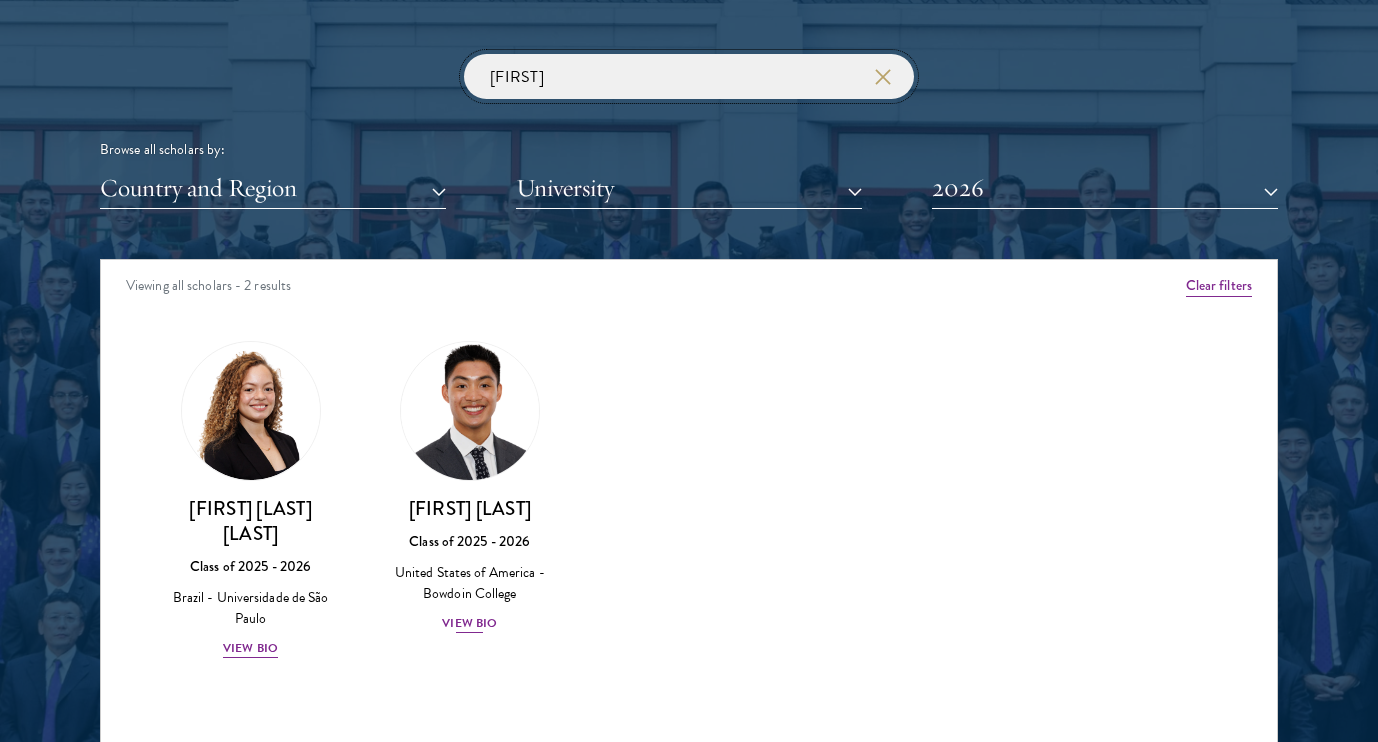 type on "[FIRST]" 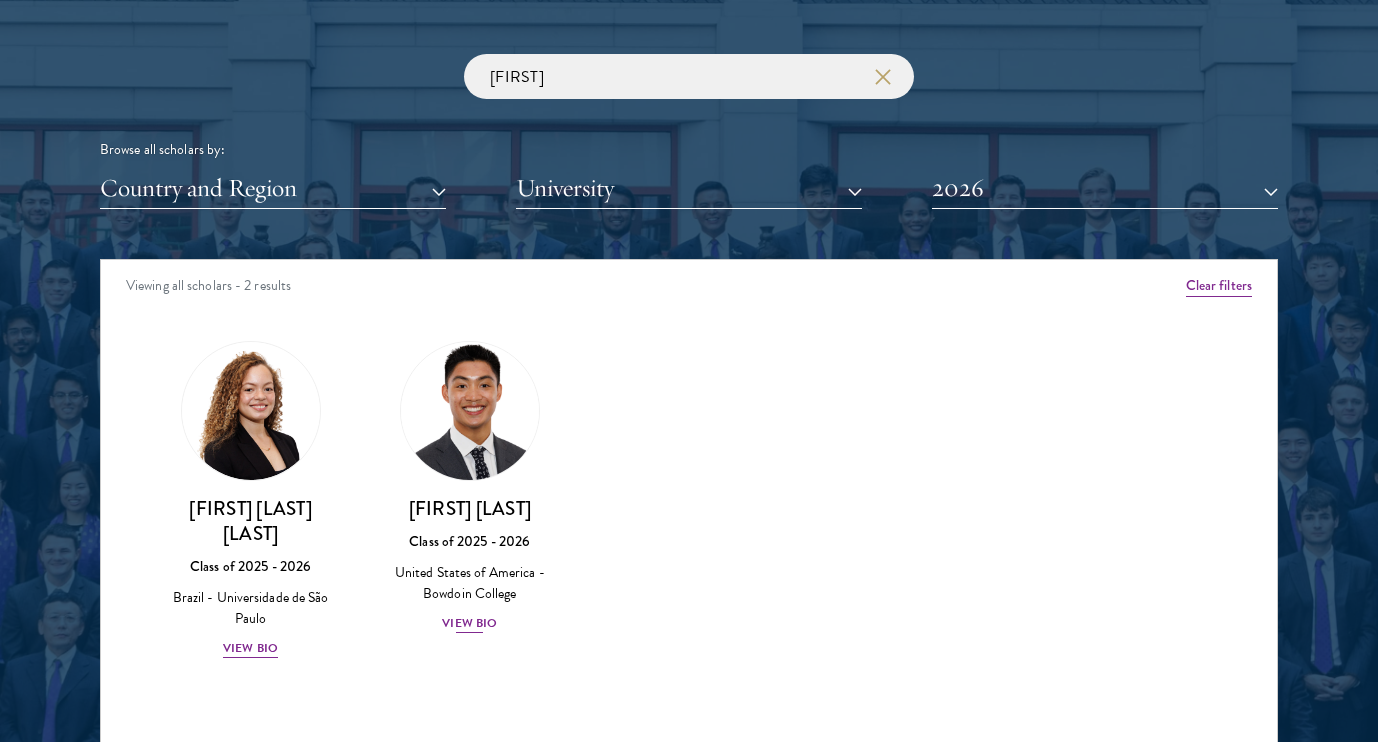 click at bounding box center (470, 411) 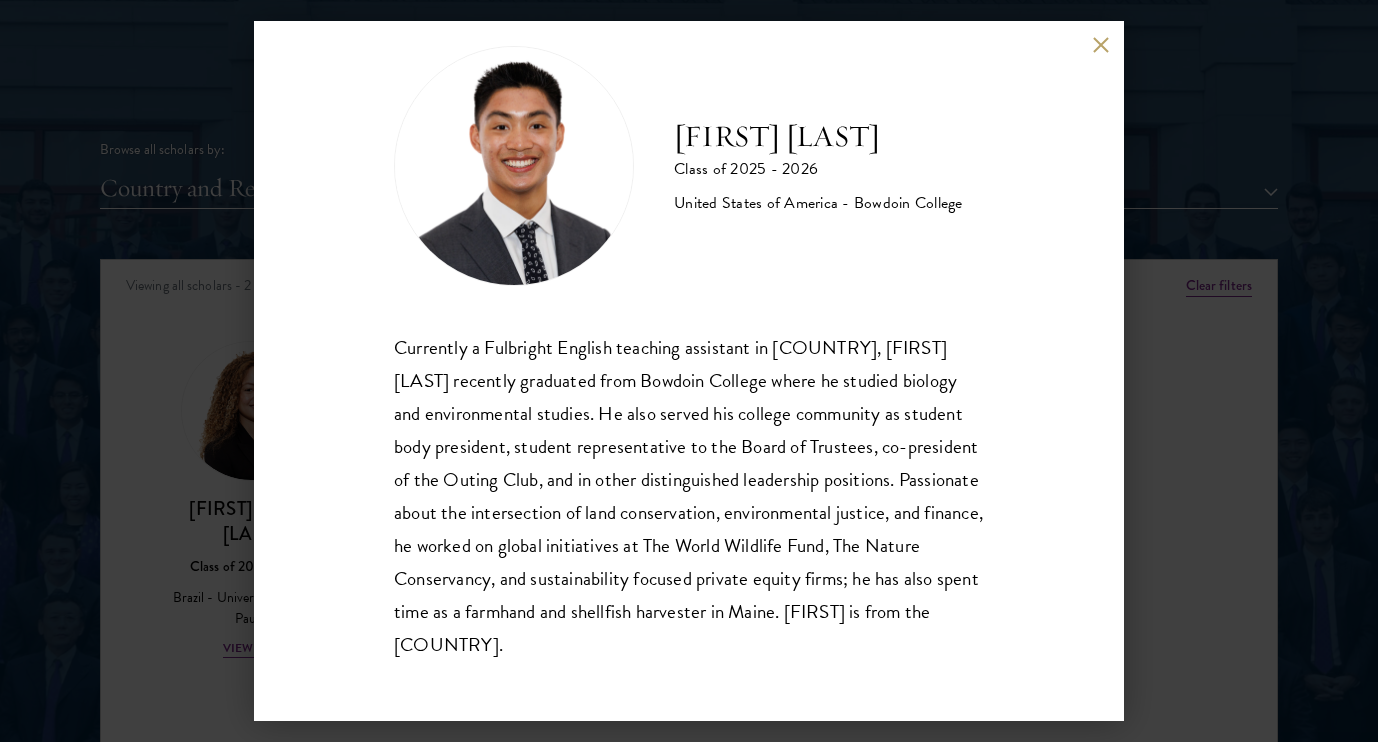scroll, scrollTop: 35, scrollLeft: 0, axis: vertical 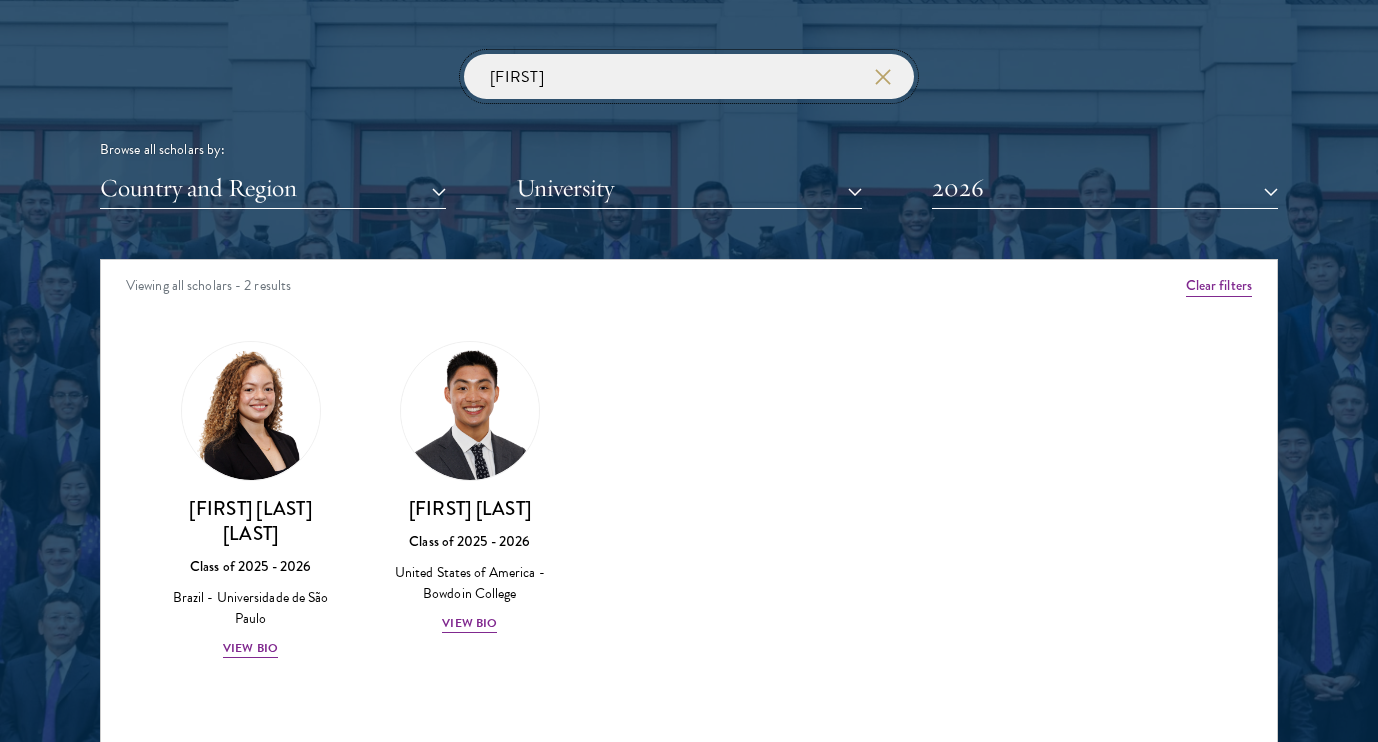 drag, startPoint x: 609, startPoint y: 77, endPoint x: 502, endPoint y: 51, distance: 110.11358 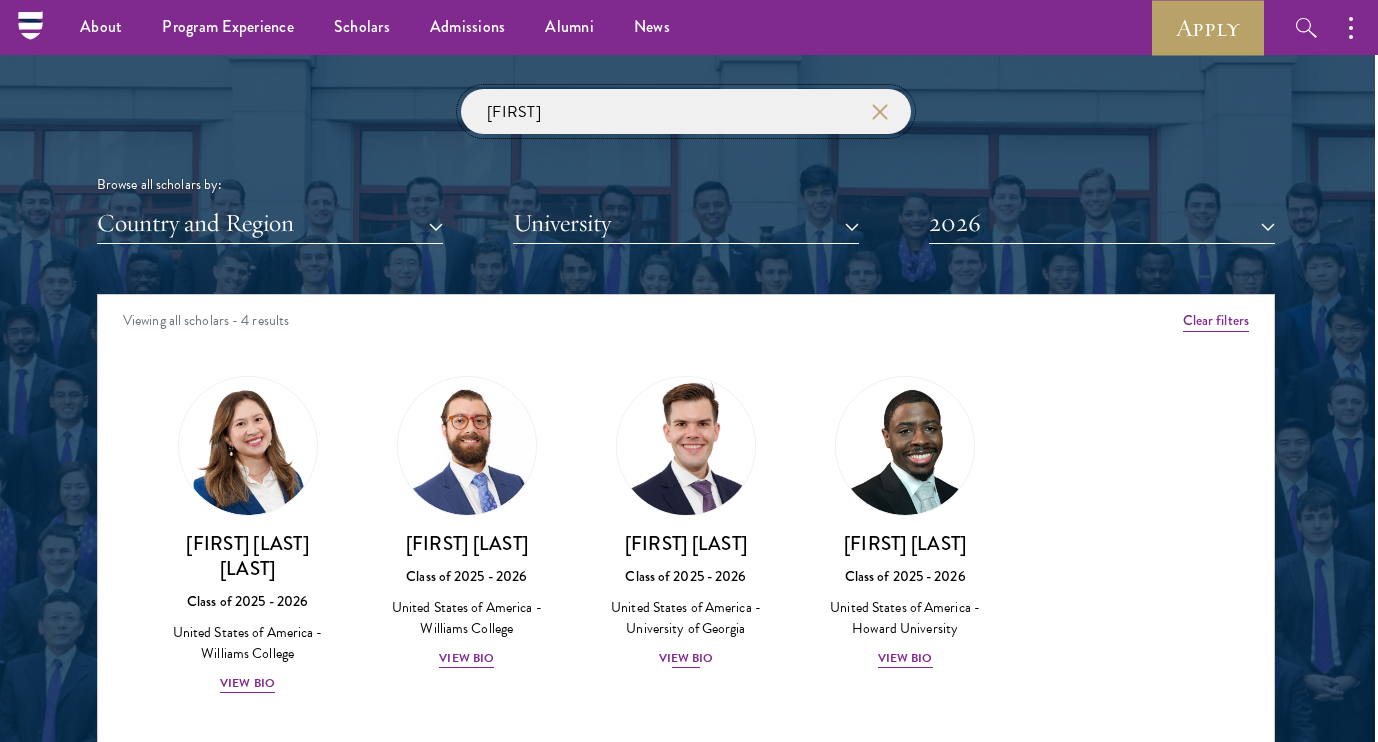 scroll, scrollTop: 2333, scrollLeft: 3, axis: both 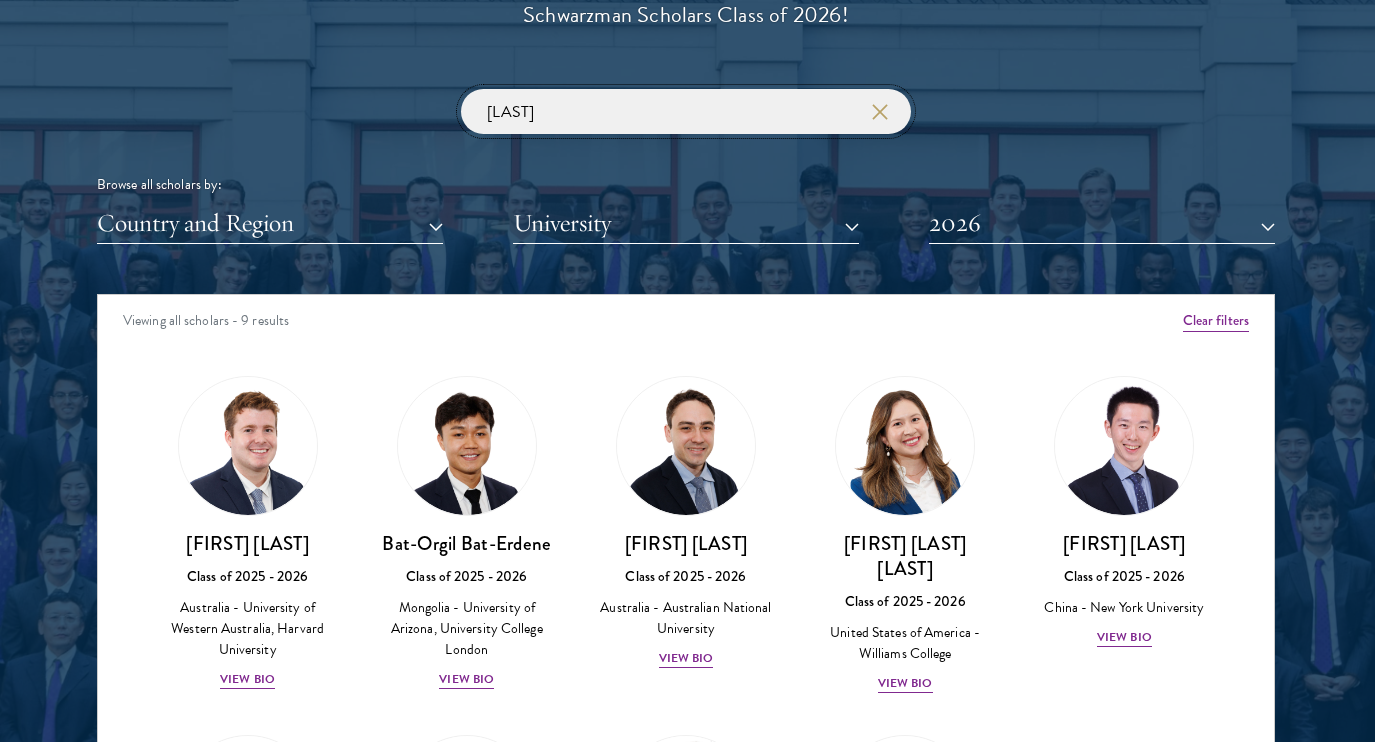 type on "[FIRST]" 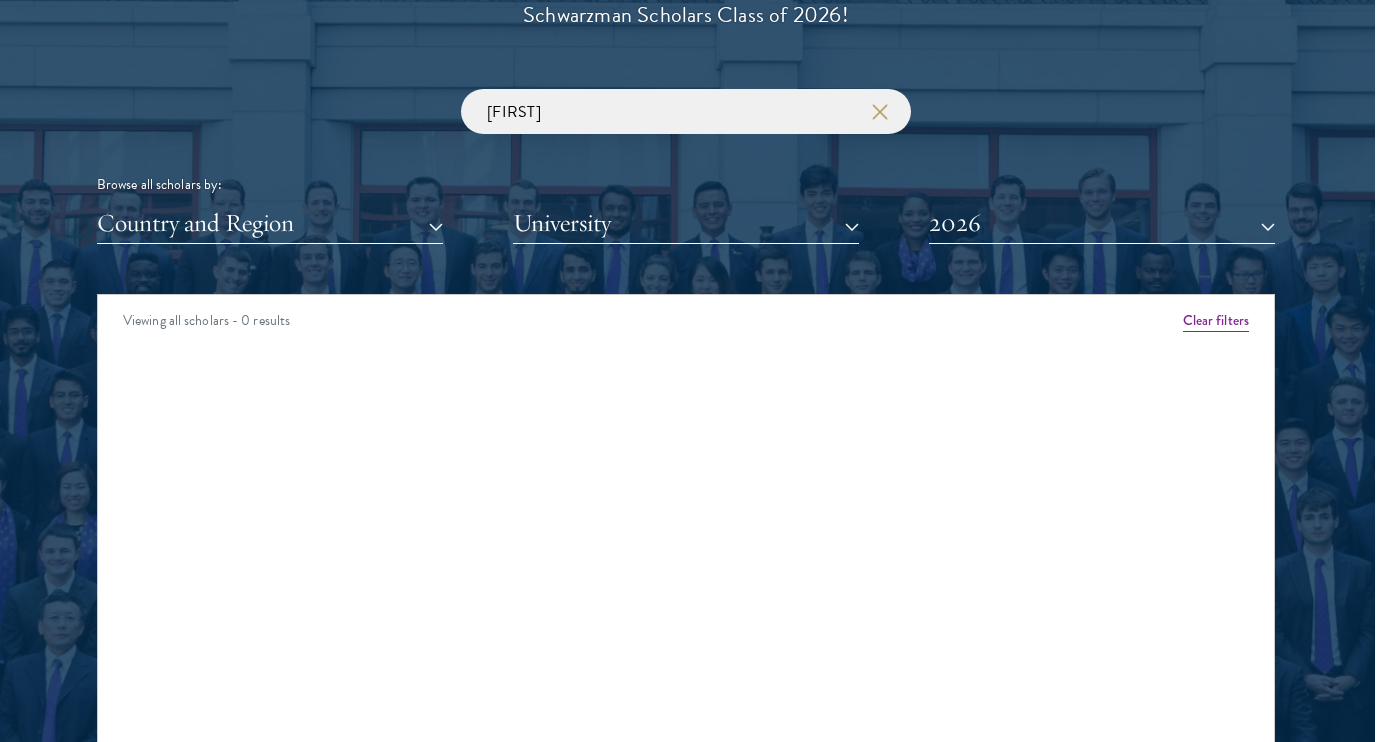 click on "2026" at bounding box center [1102, 223] 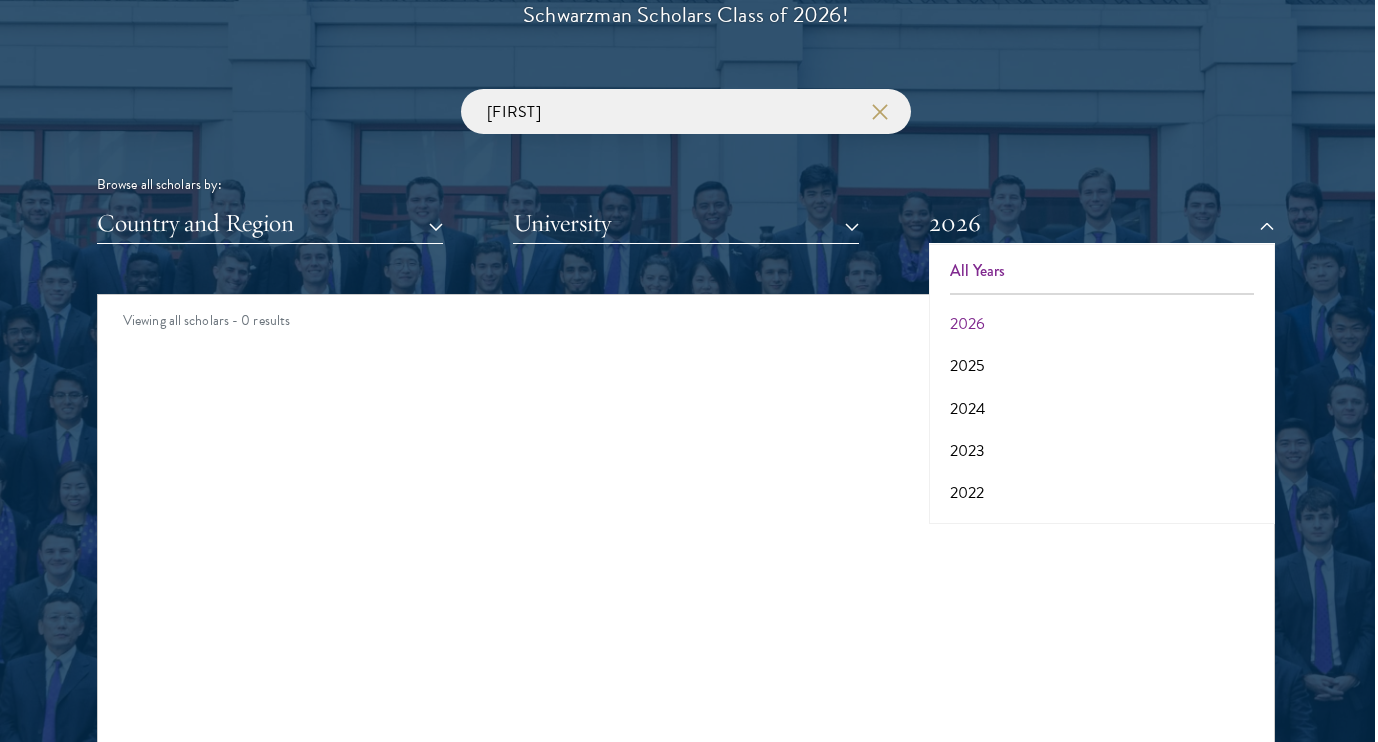click on "All Years" at bounding box center (1102, 271) 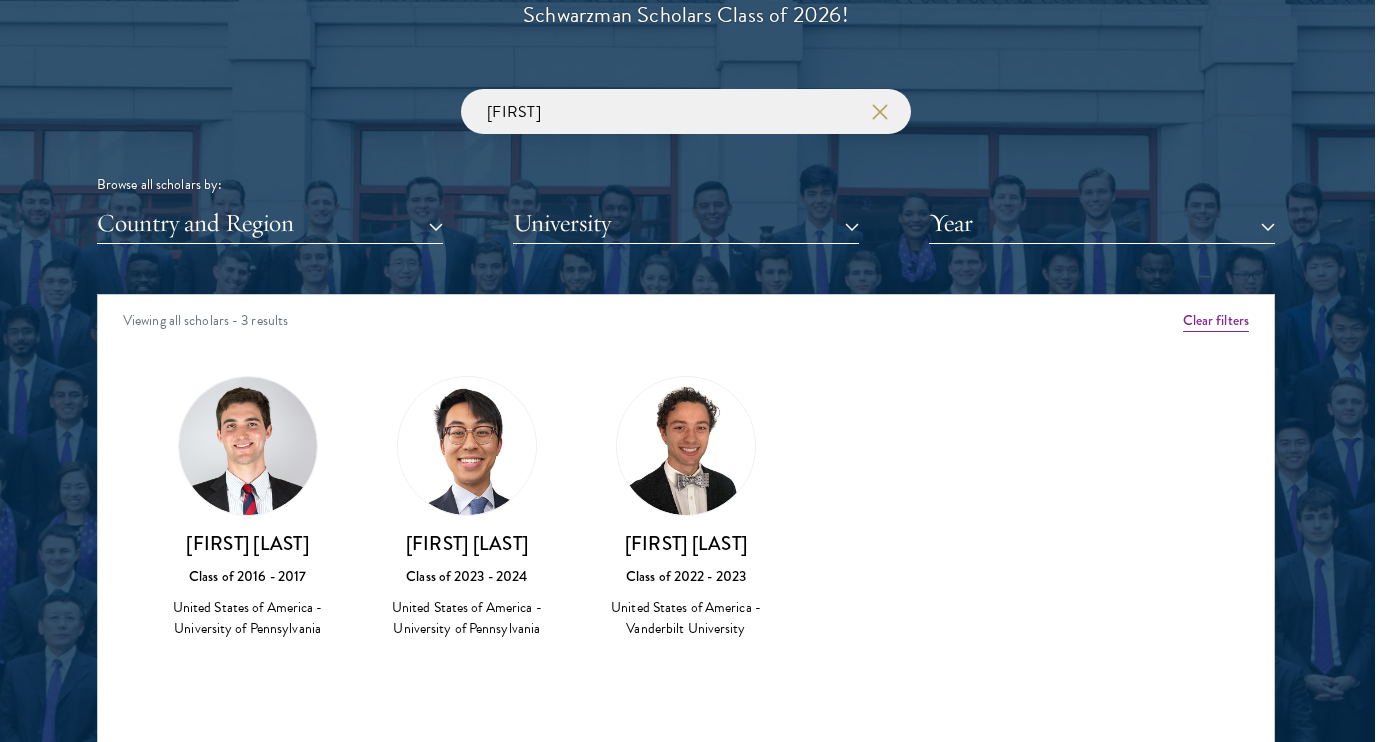 click at bounding box center [686, 446] 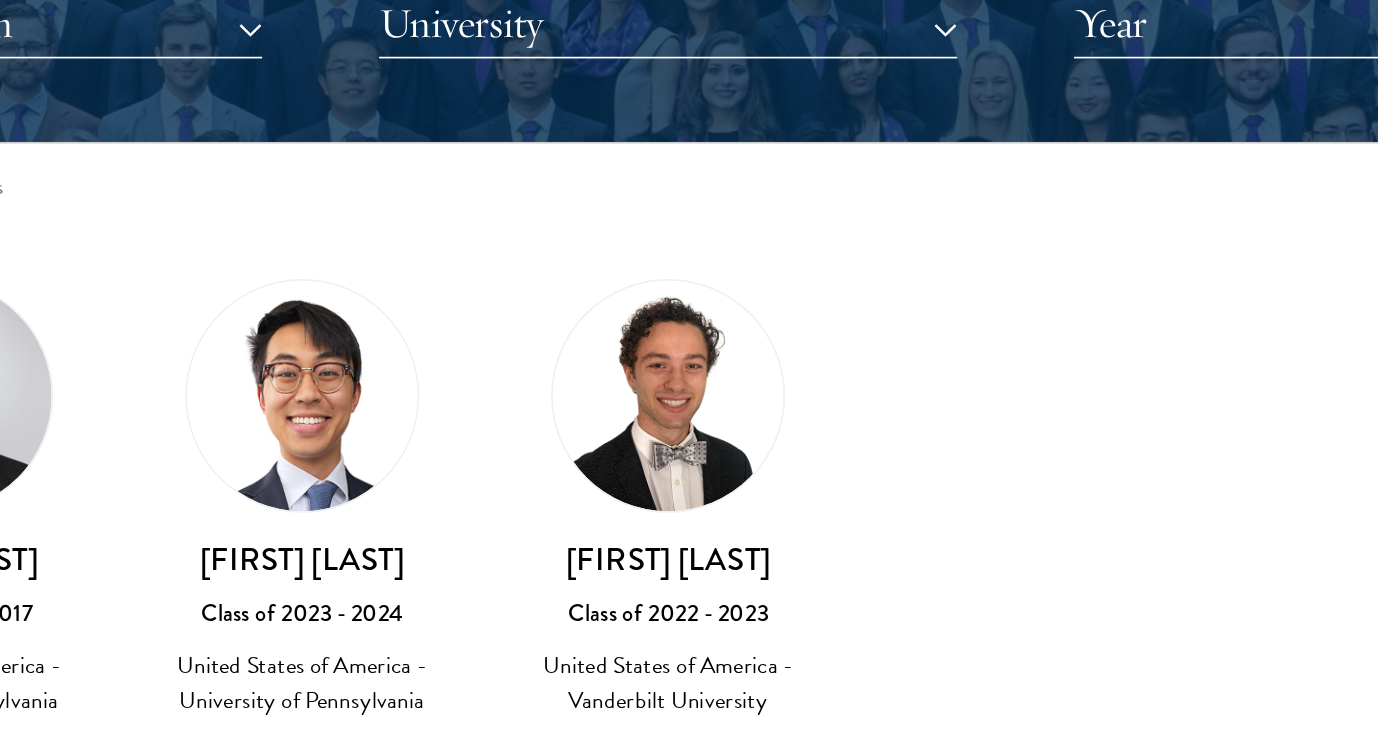 scroll, scrollTop: 2307, scrollLeft: 14, axis: both 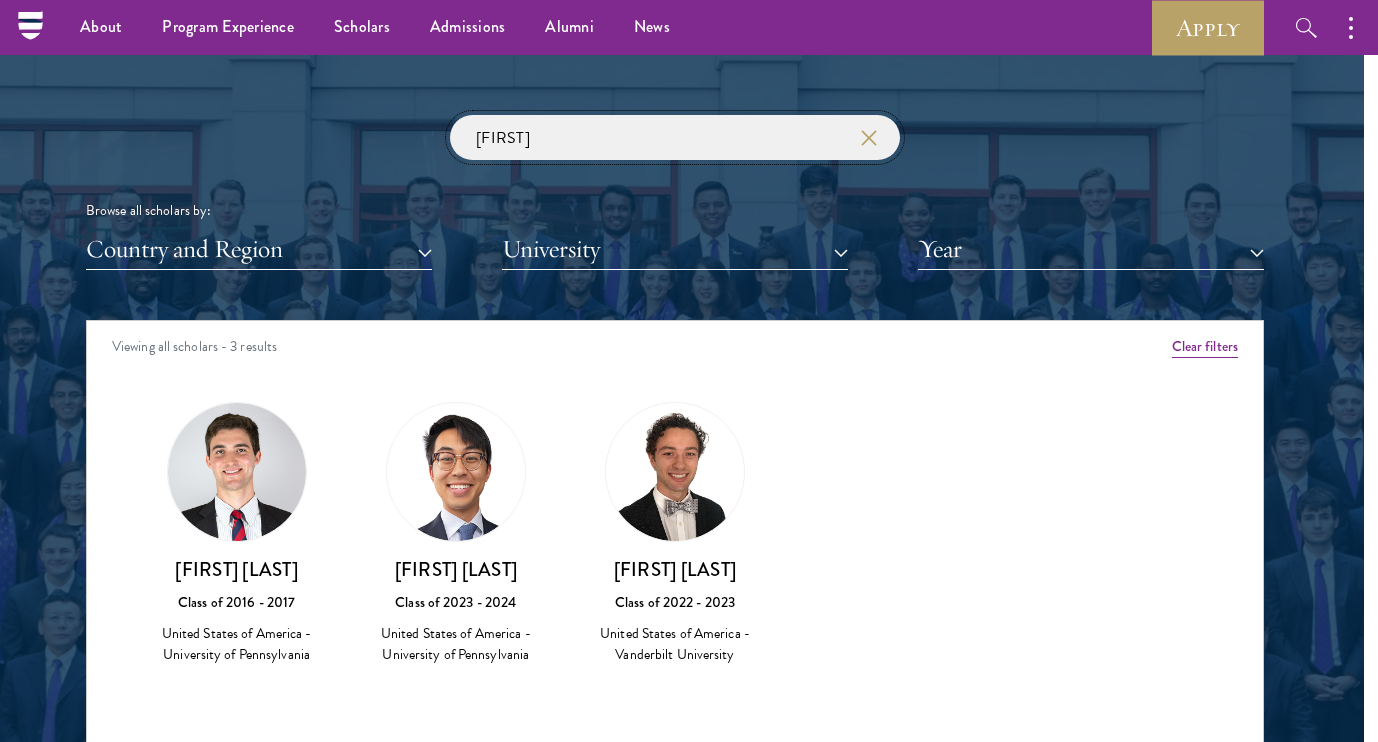 drag, startPoint x: 518, startPoint y: 135, endPoint x: 444, endPoint y: 130, distance: 74.168724 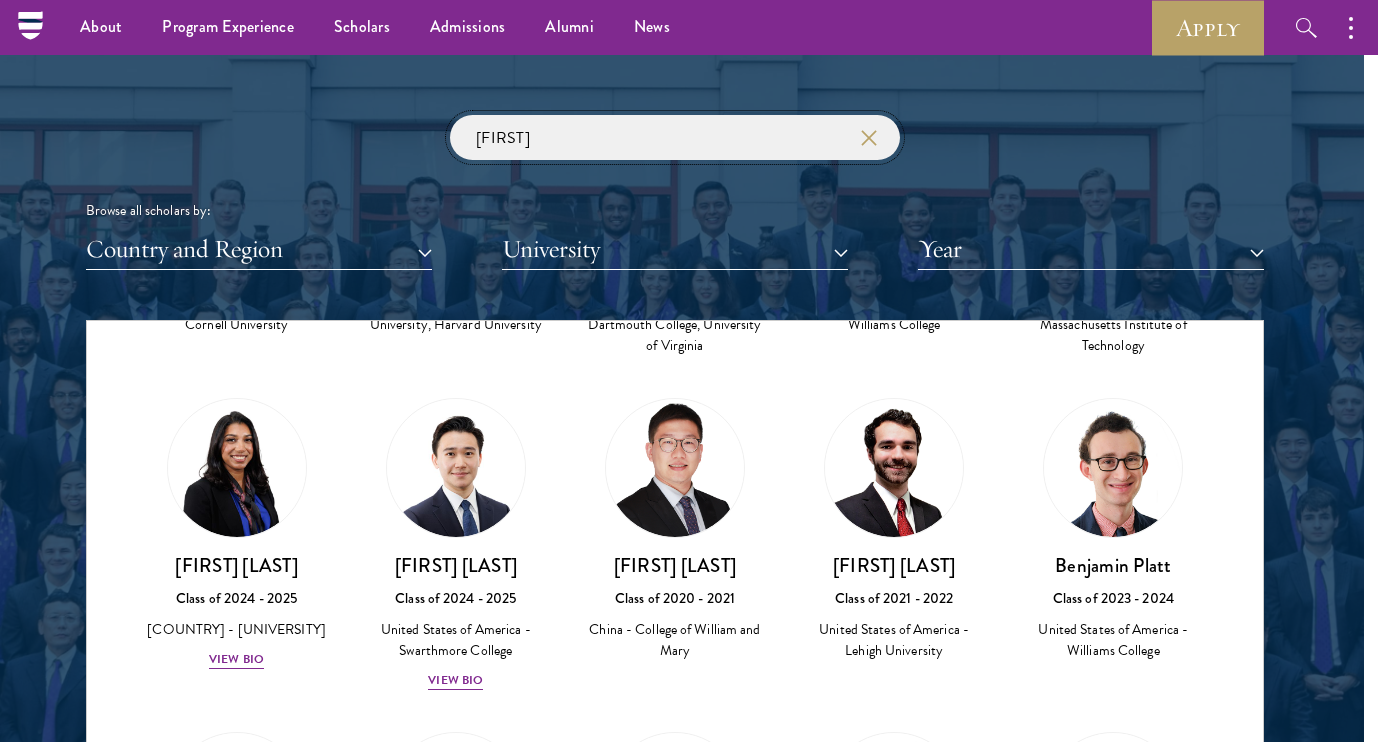 scroll, scrollTop: 1028, scrollLeft: 0, axis: vertical 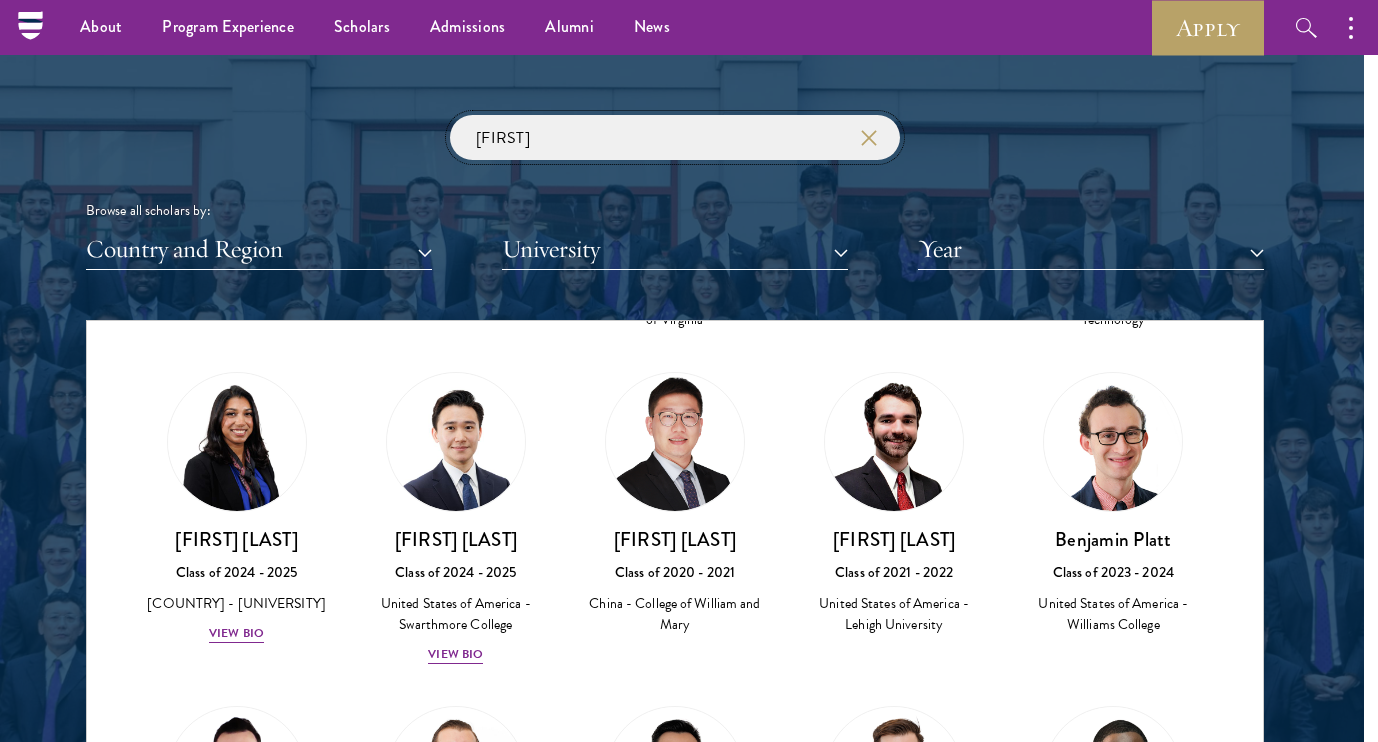 type on "[FIRST]" 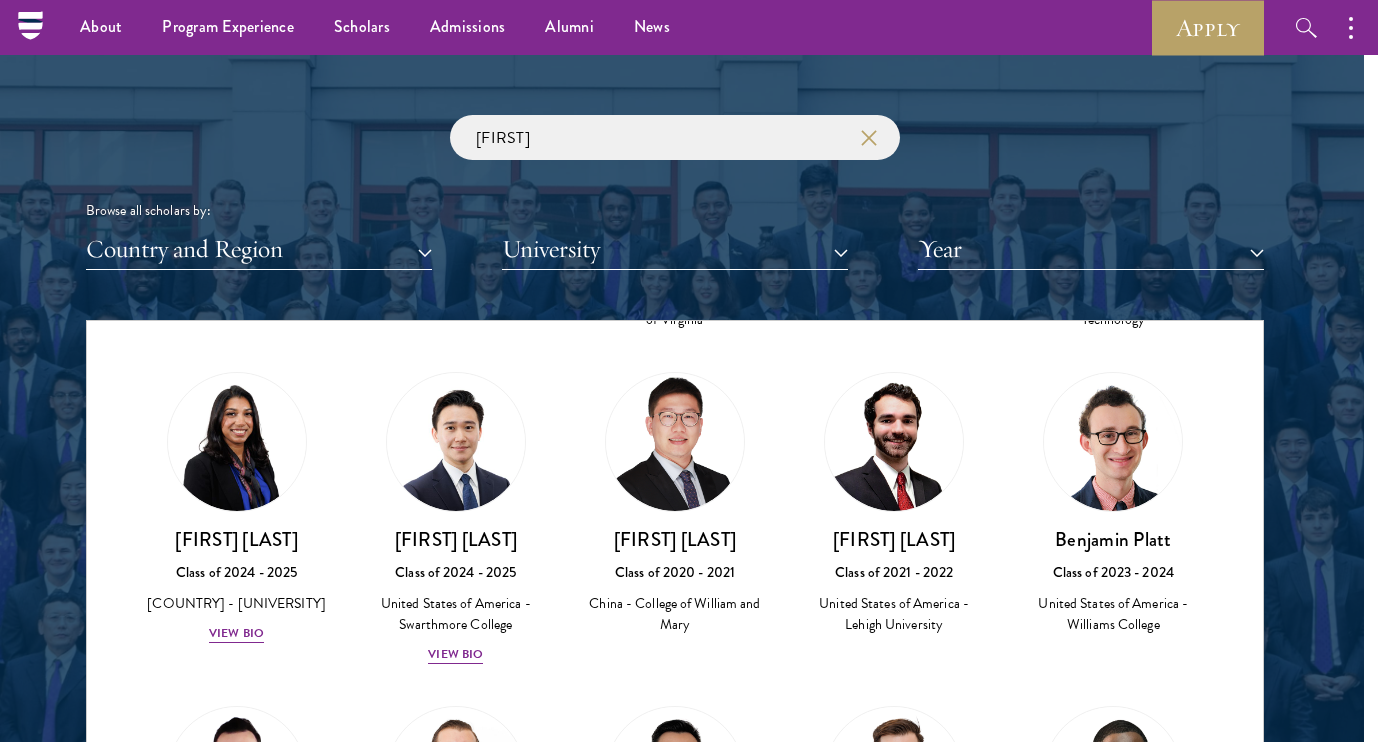 click at bounding box center (868, 138) 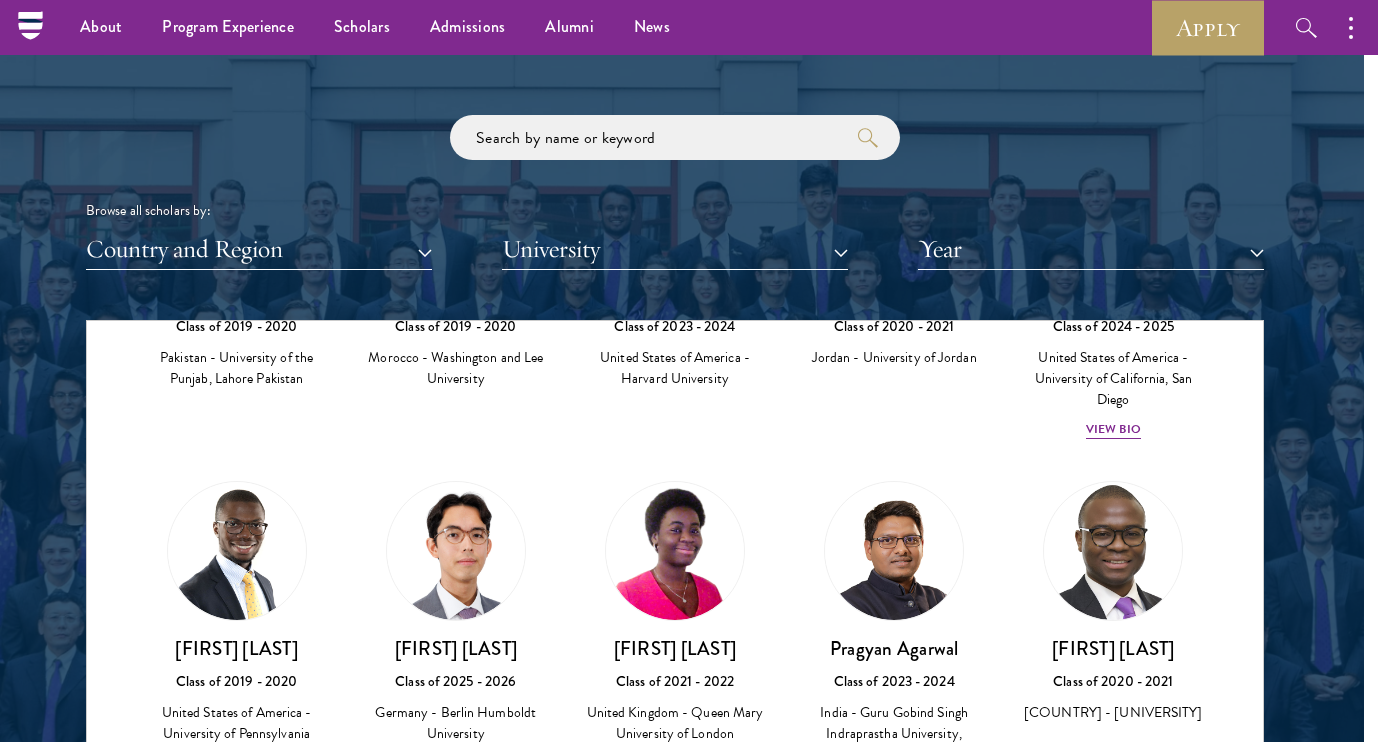 scroll, scrollTop: 2253, scrollLeft: 14, axis: both 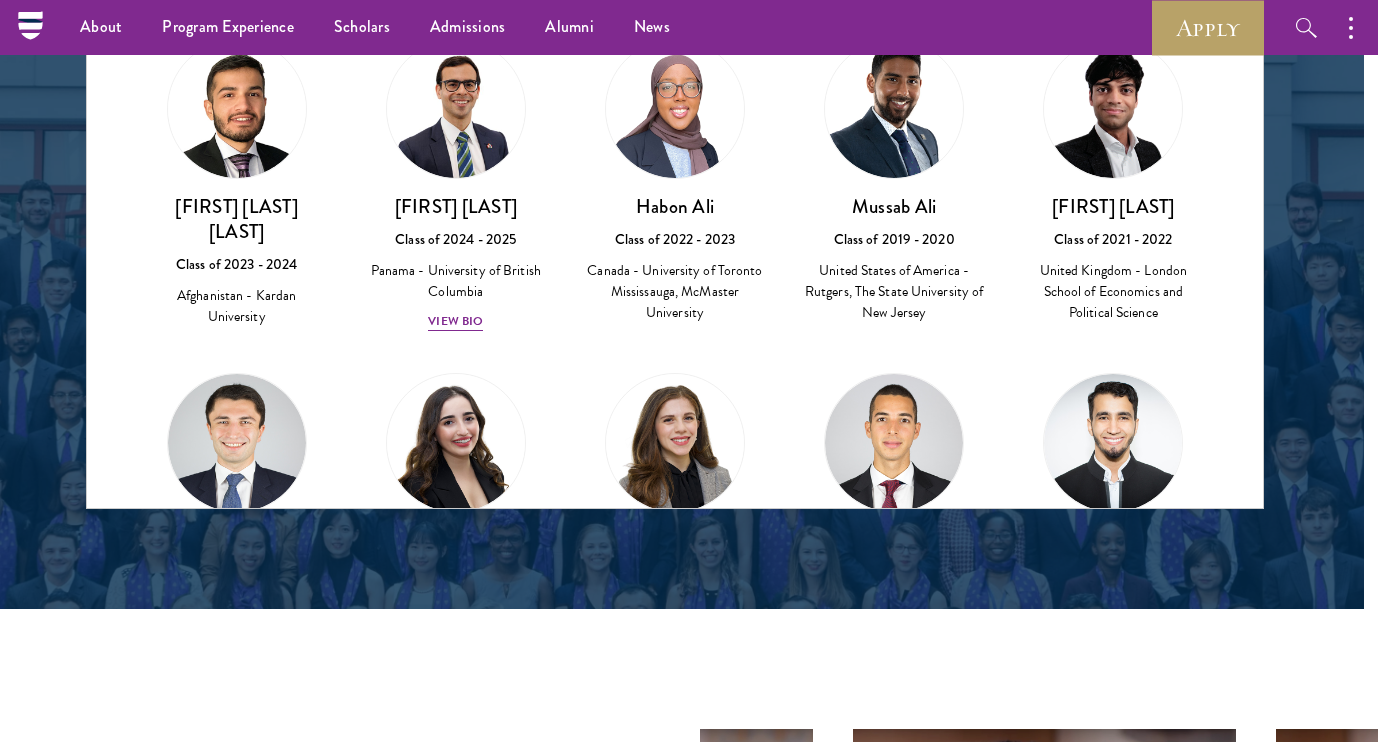 click on "Canada - University of Toronto Mississauga, McMaster University" at bounding box center (674, 291) 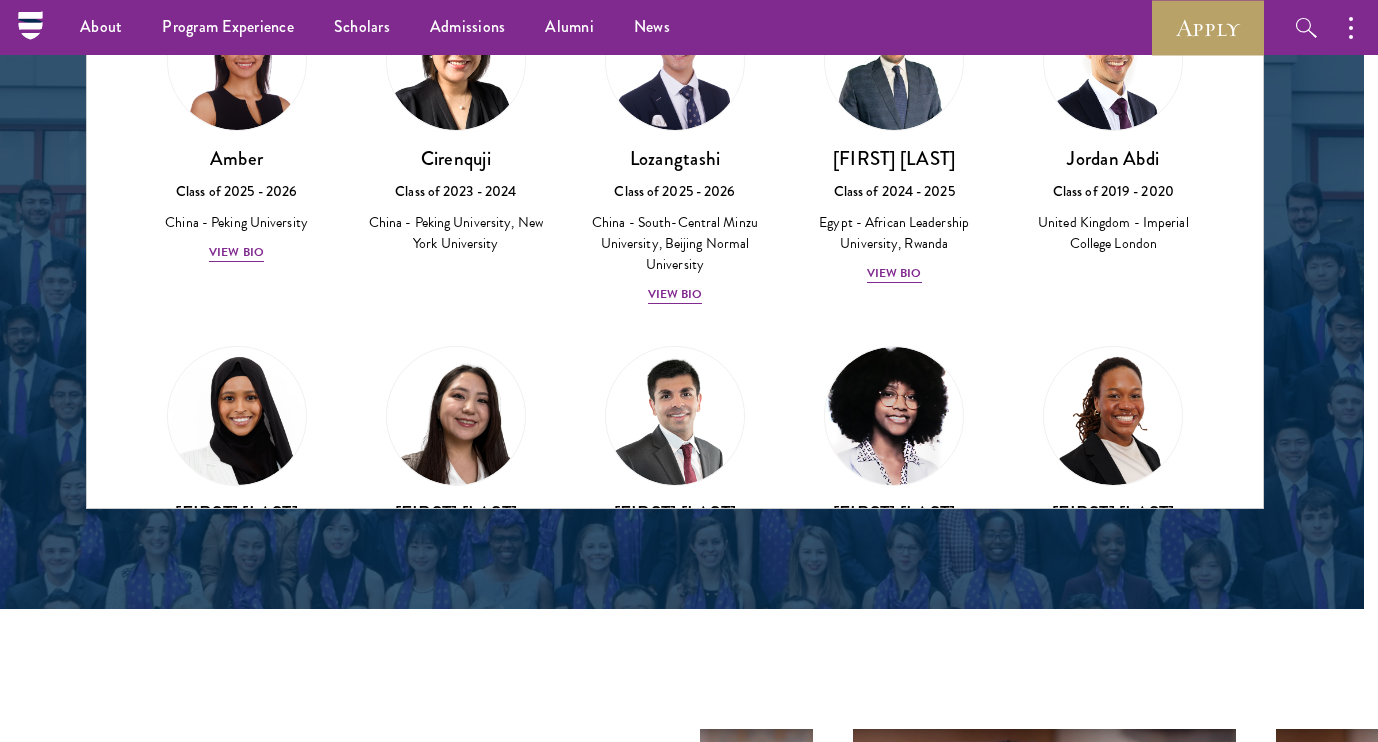 scroll, scrollTop: 0, scrollLeft: 0, axis: both 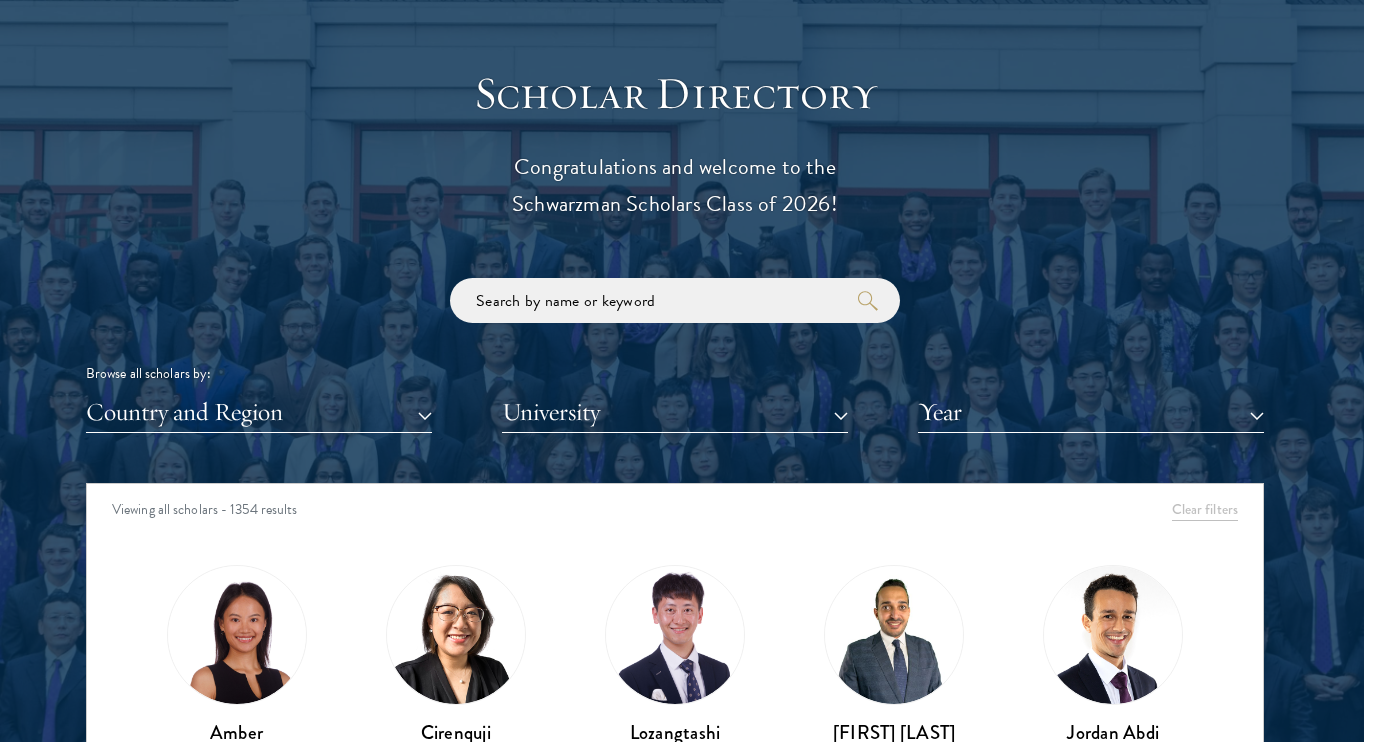 click on "Year" at bounding box center (1091, 412) 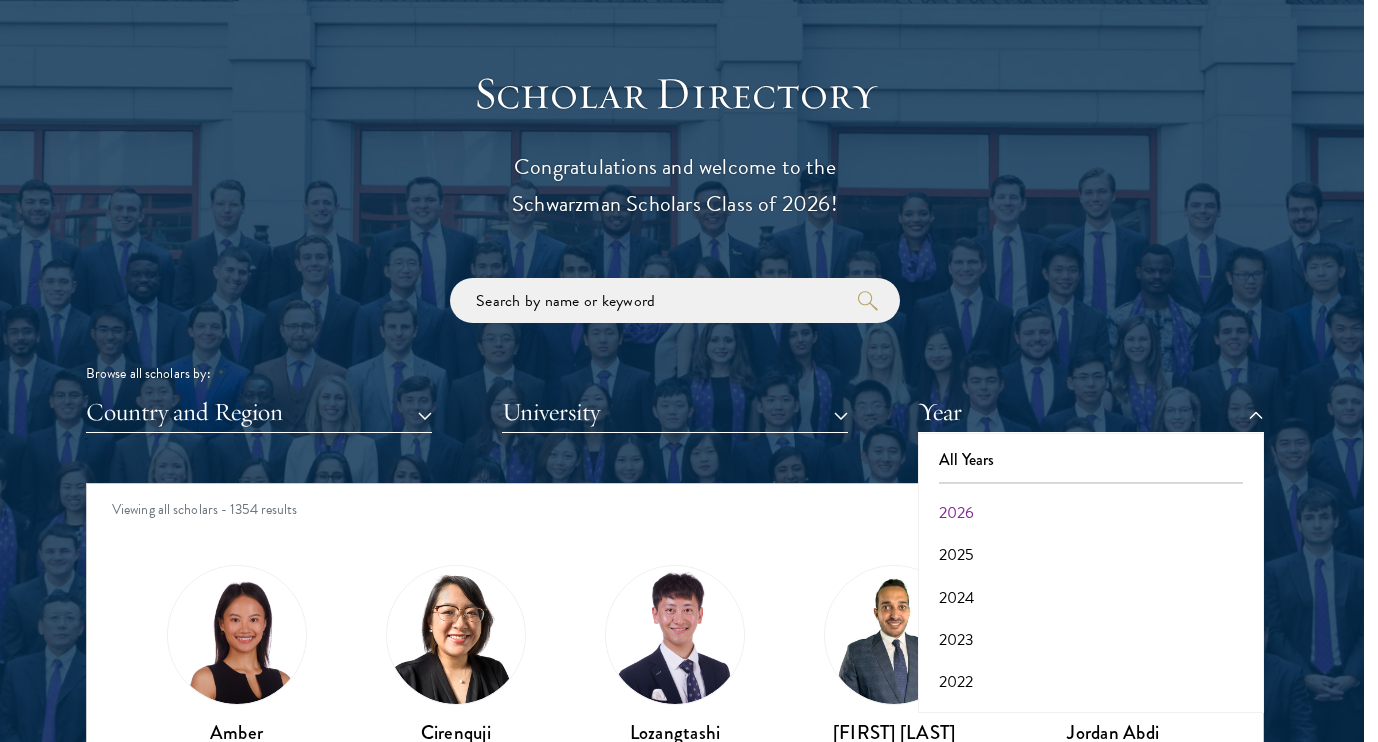 click on "2026" at bounding box center [1091, 513] 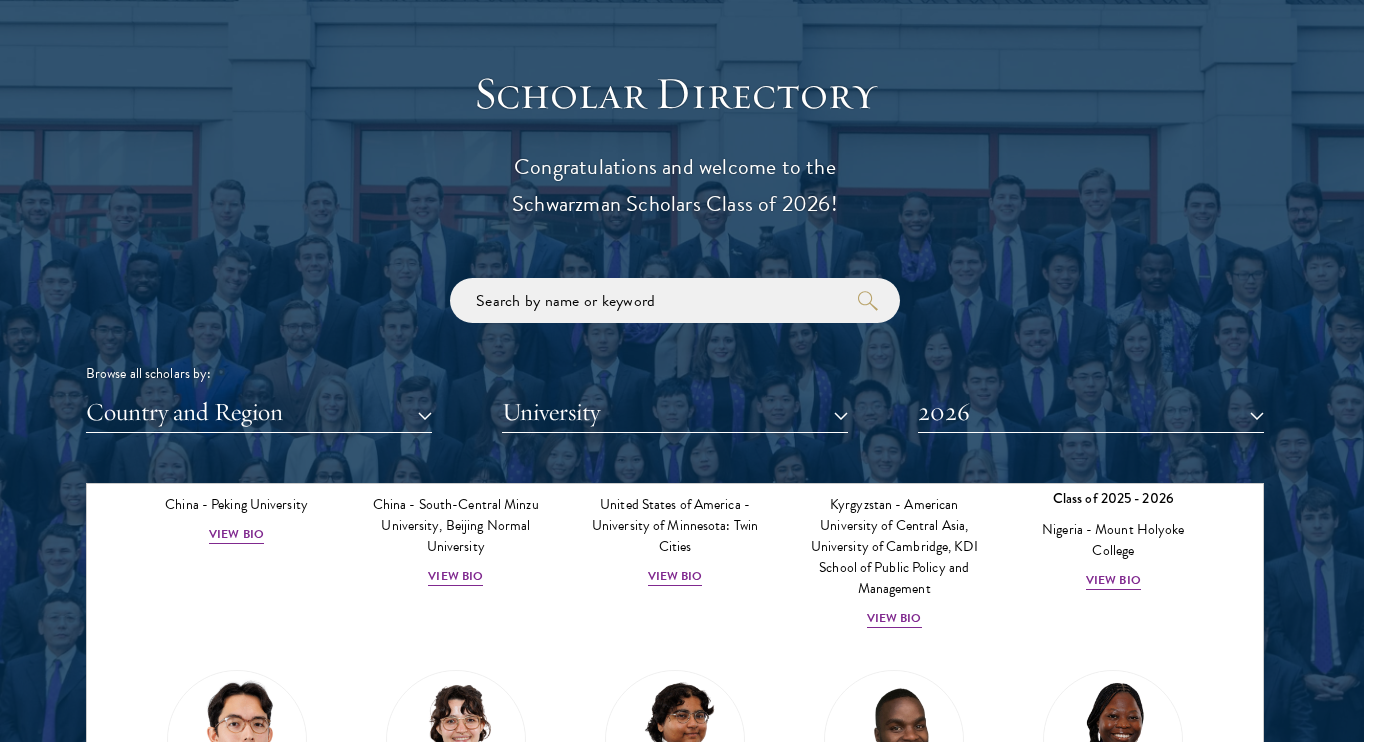 scroll, scrollTop: 358, scrollLeft: 0, axis: vertical 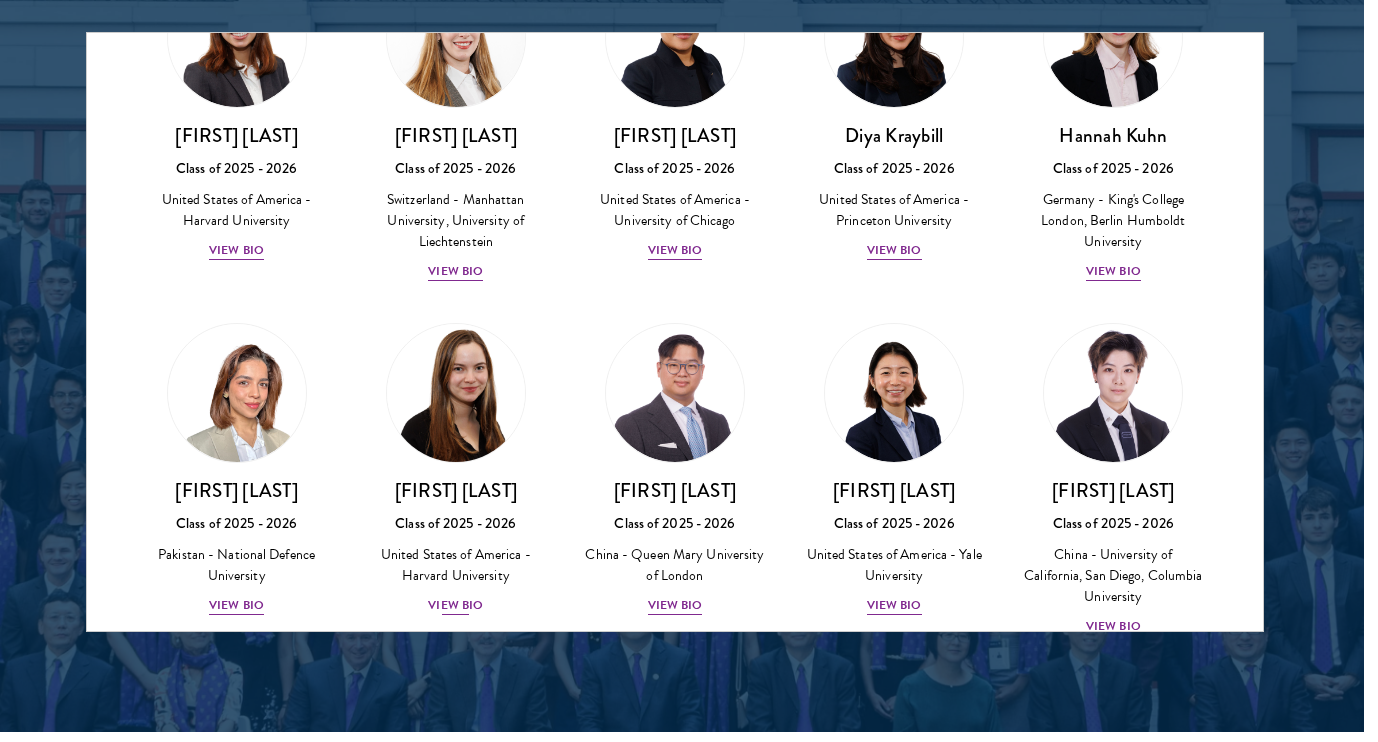 click at bounding box center [456, 393] 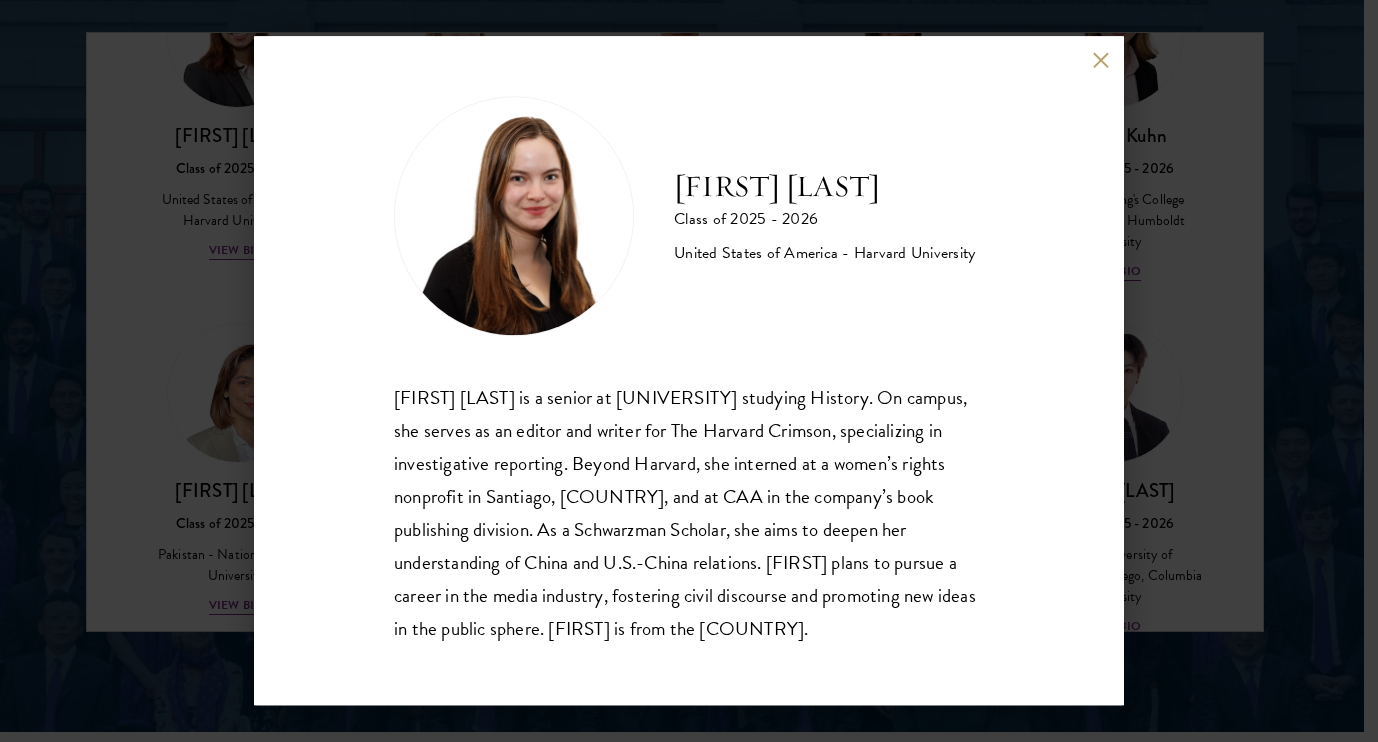 click on "Class of 2025 - 2026
[COUNTRY] - [UNIVERSITY]
[FIRST] [LAST] is a senior at [UNIVERSITY] studying History. On campus, she serves as an editor and writer for The Harvard Crimson, specializing in investigative reporting. Beyond Harvard, she interned at a women’s rights nonprofit in Santiago, [COUNTRY], and at CAA in the company’s book publishing division. As a Schwarzman Scholar, she aims to deepen her understanding of China and U.S.-China relations. [FIRST] plans to pursue a career in the media industry, fostering civil discourse and promoting new ideas in the public sphere. [FIRST] is from the [COUNTRY]." at bounding box center [689, 370] 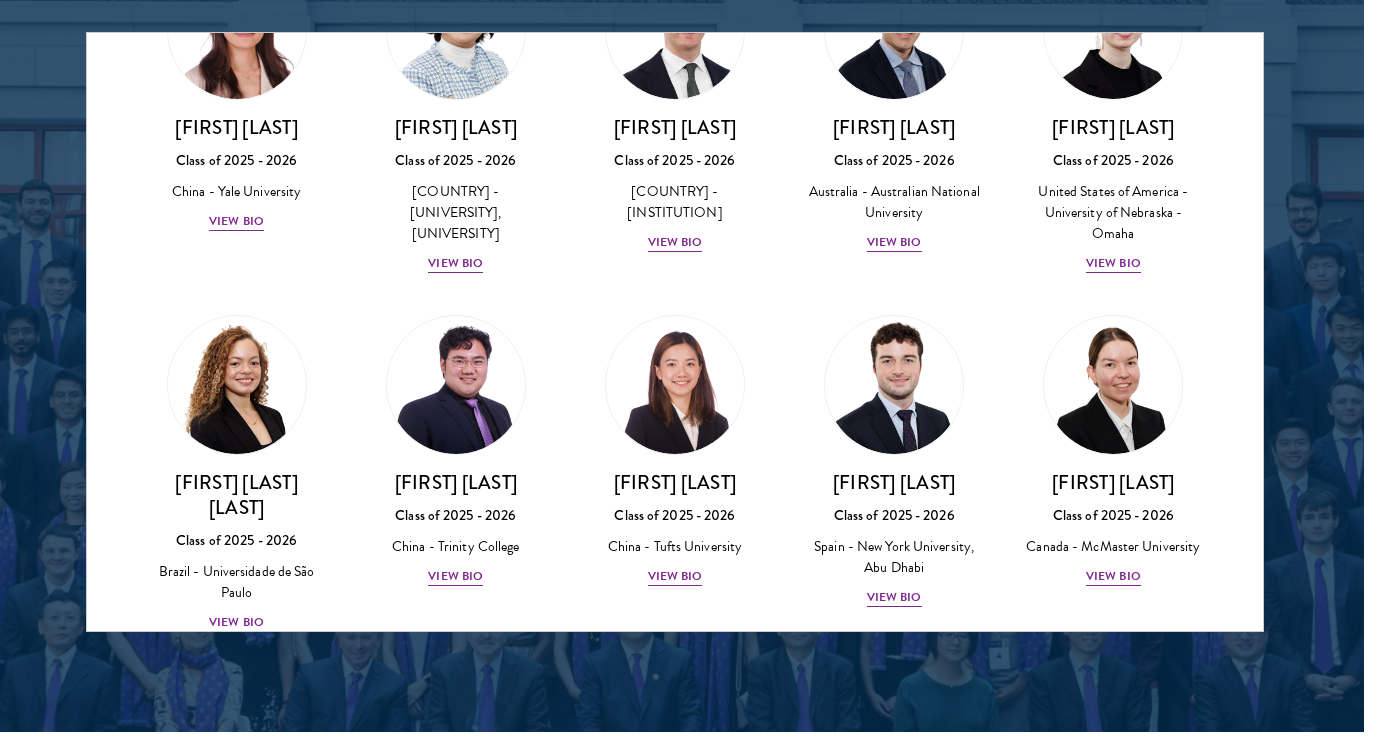 scroll, scrollTop: 1616, scrollLeft: 0, axis: vertical 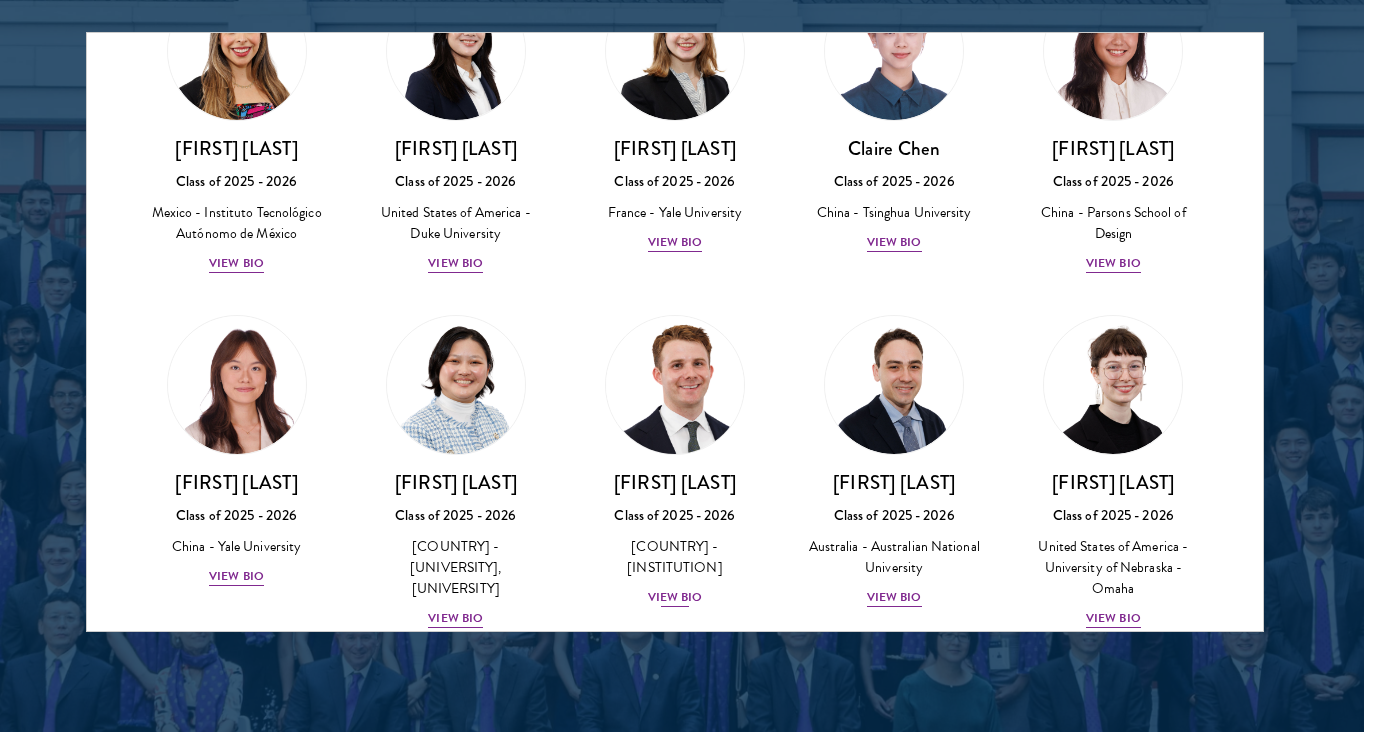 click on "[FIRST] [LAST]
Class of [YEAR] - [YEAR]
[COUNTRY] - [UNIVERSITY]
View Bio" at bounding box center [674, 539] 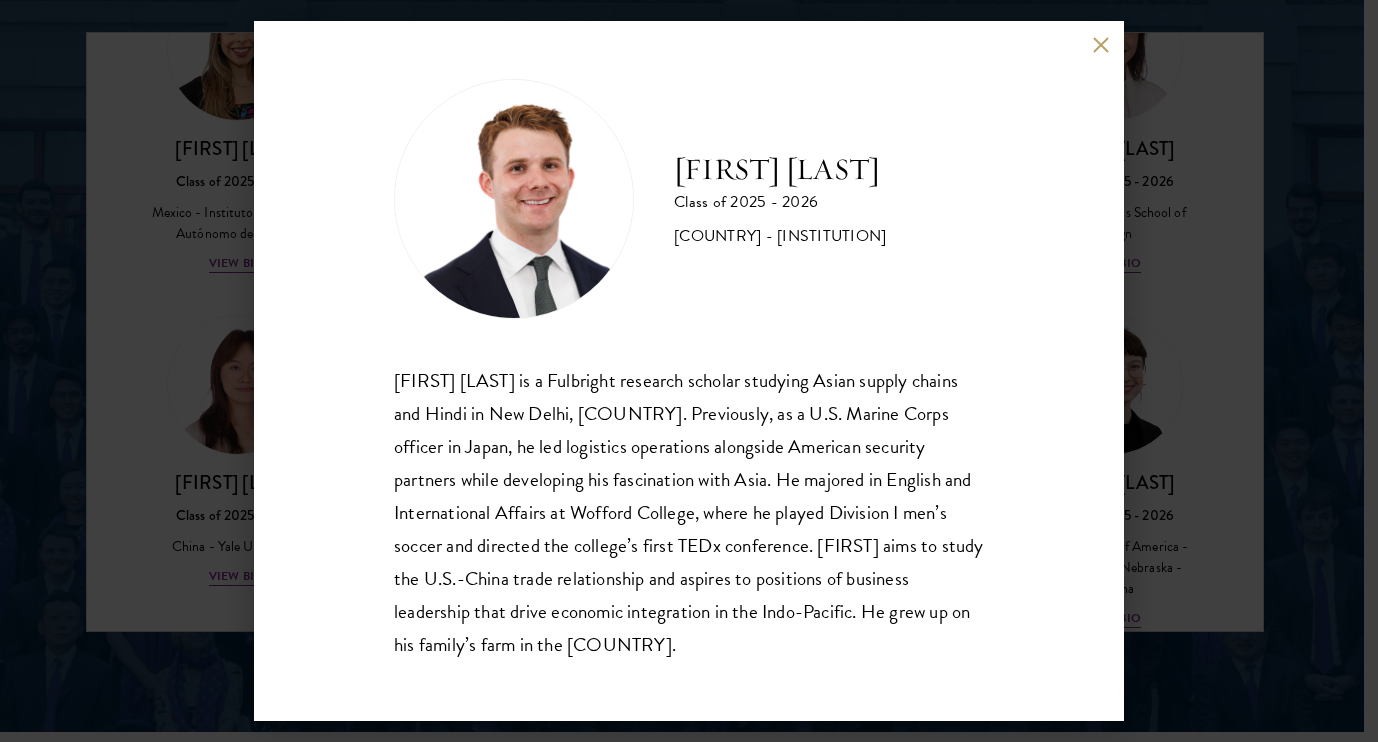 scroll, scrollTop: 2, scrollLeft: 0, axis: vertical 